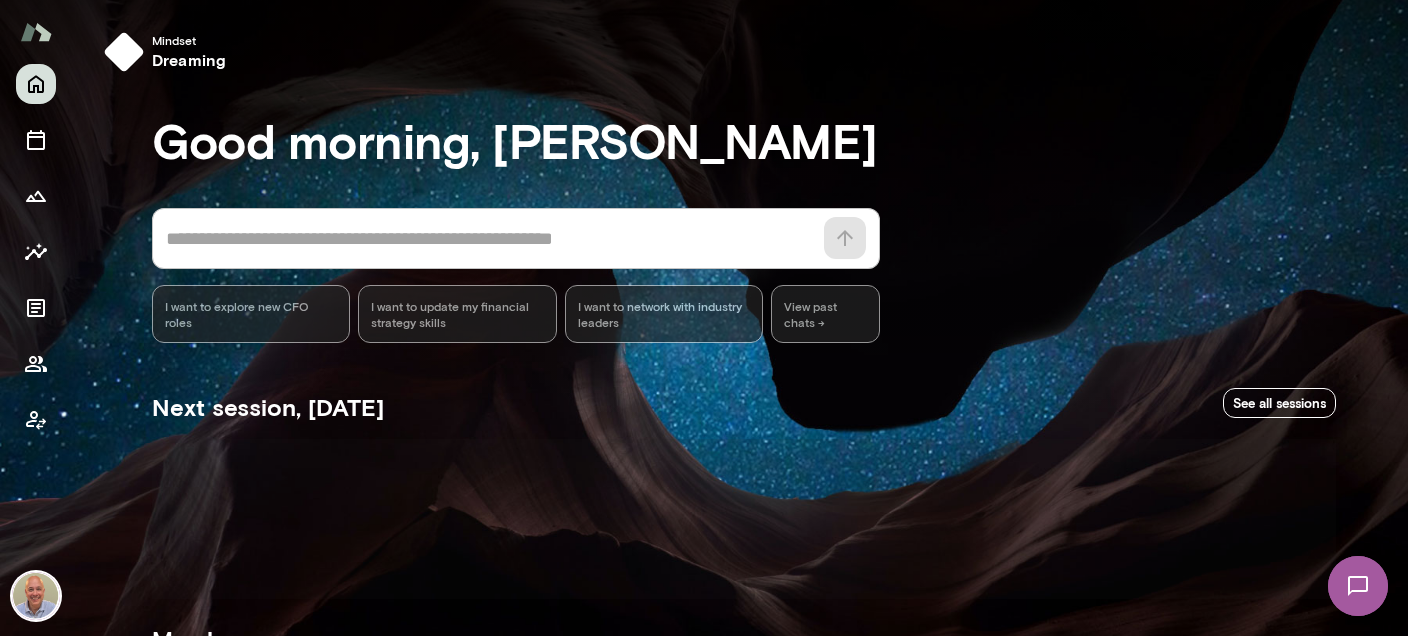 scroll, scrollTop: 0, scrollLeft: 0, axis: both 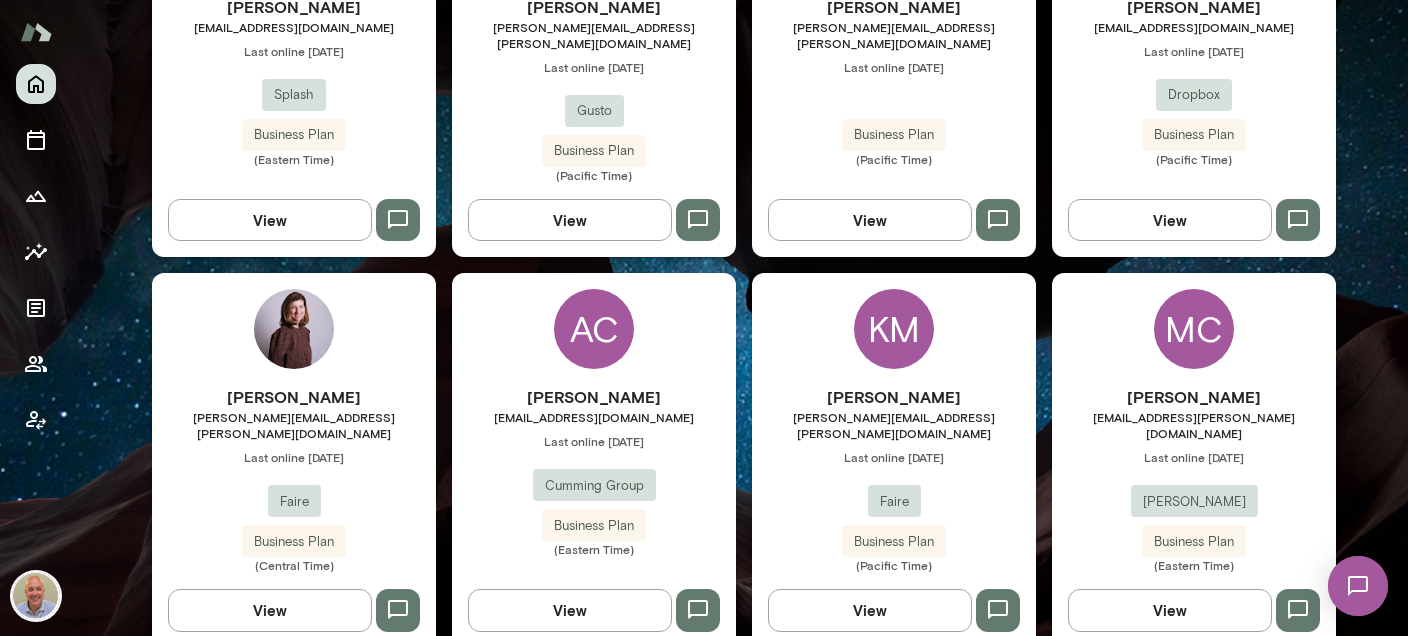 click on "AC [PERSON_NAME] [EMAIL_ADDRESS][DOMAIN_NAME] Last online [DATE] Cumming Group Business Plan (Eastern Time) View" at bounding box center (594, 460) 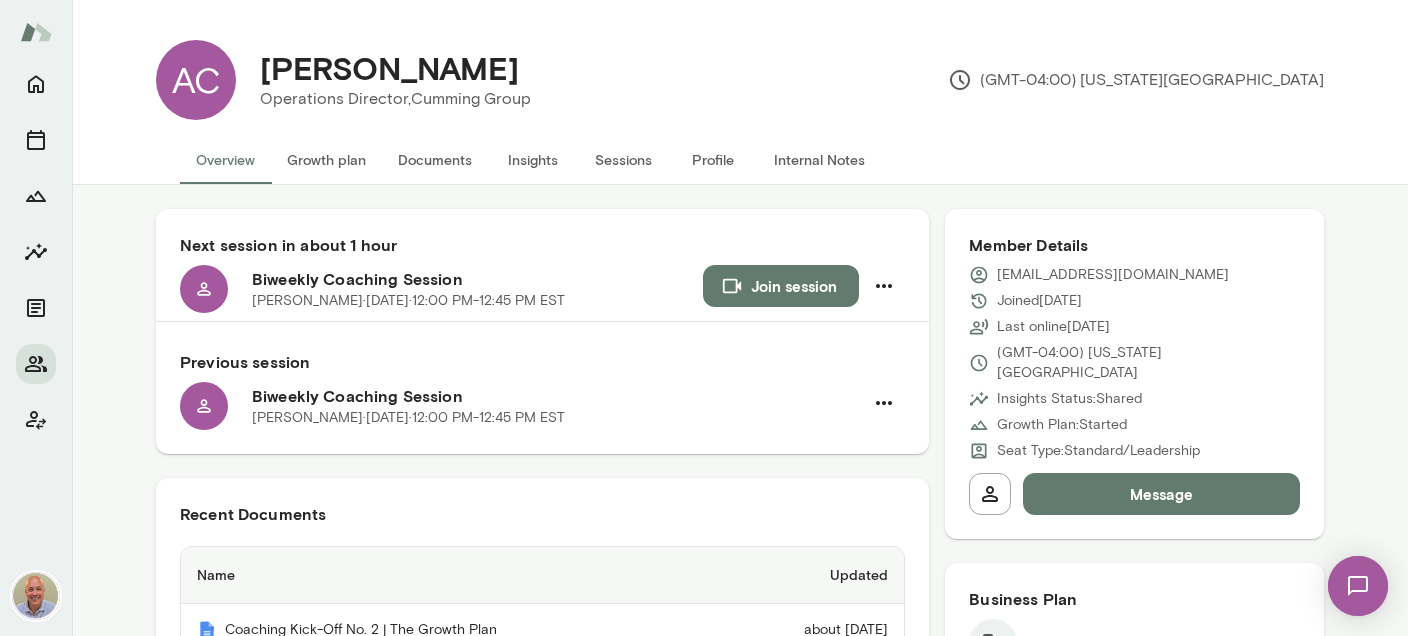 click on "Internal Notes" at bounding box center (819, 160) 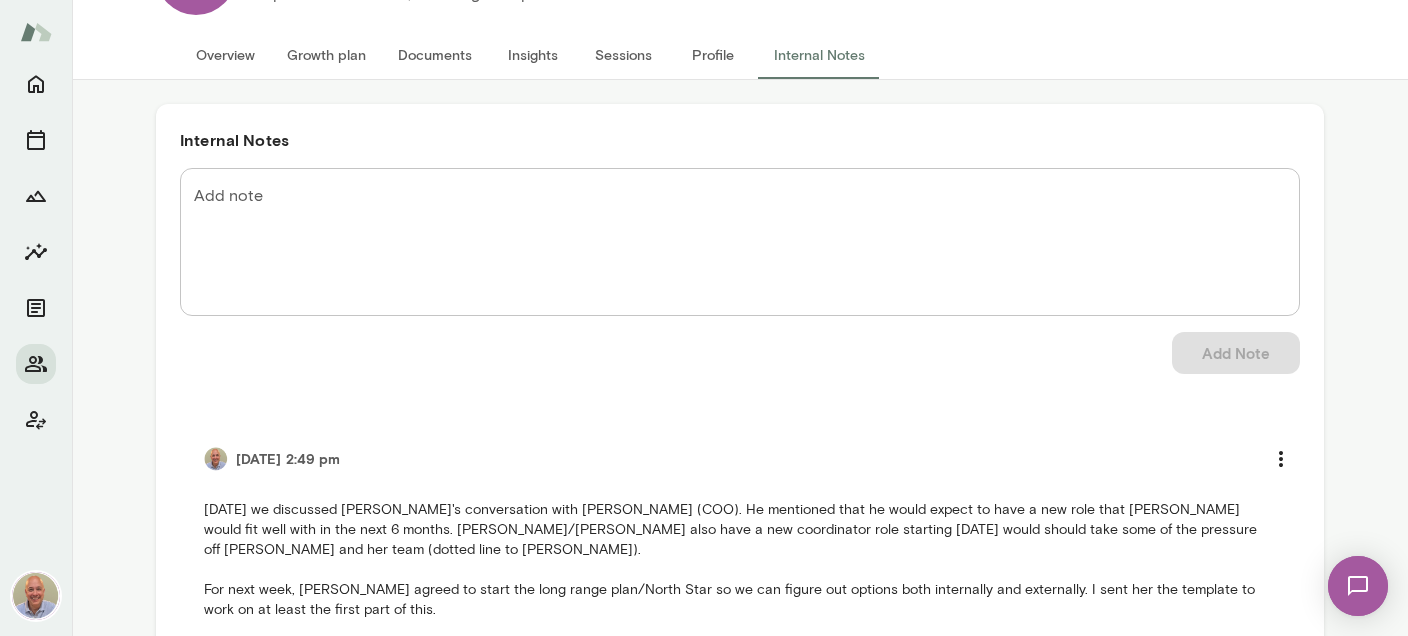 scroll, scrollTop: 0, scrollLeft: 0, axis: both 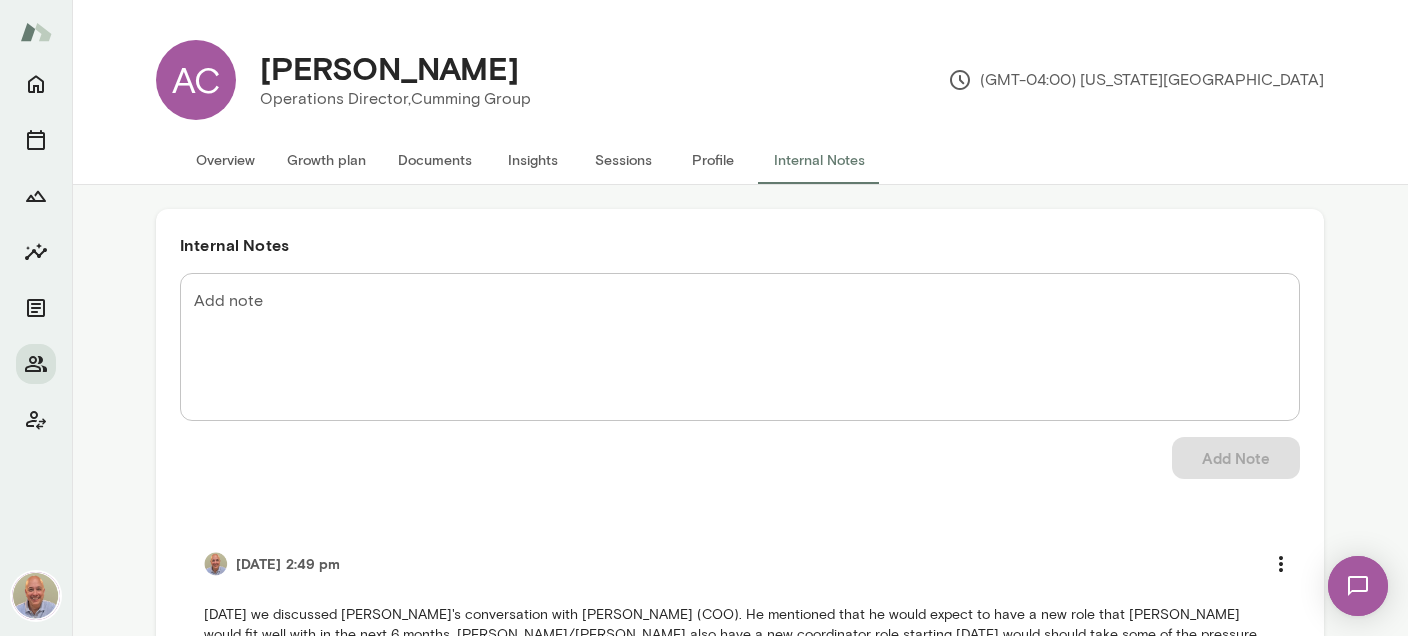 click on "Insights" at bounding box center (533, 160) 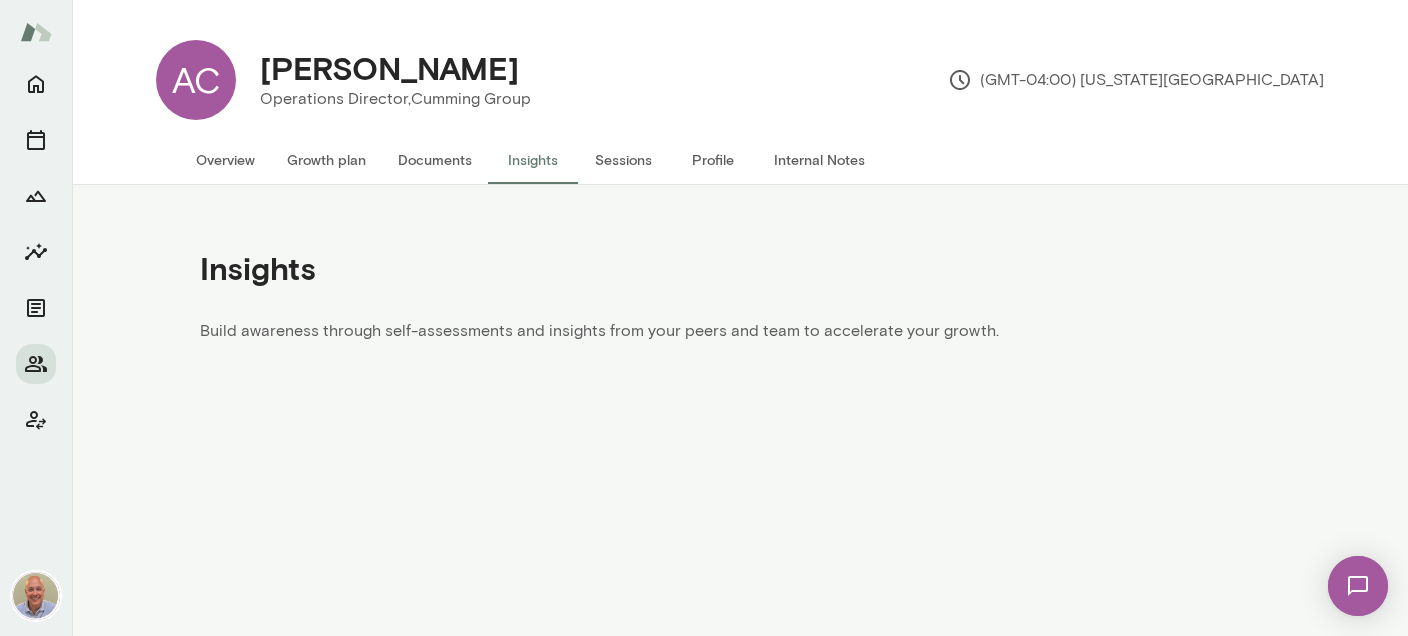 click on "Sessions" at bounding box center [623, 160] 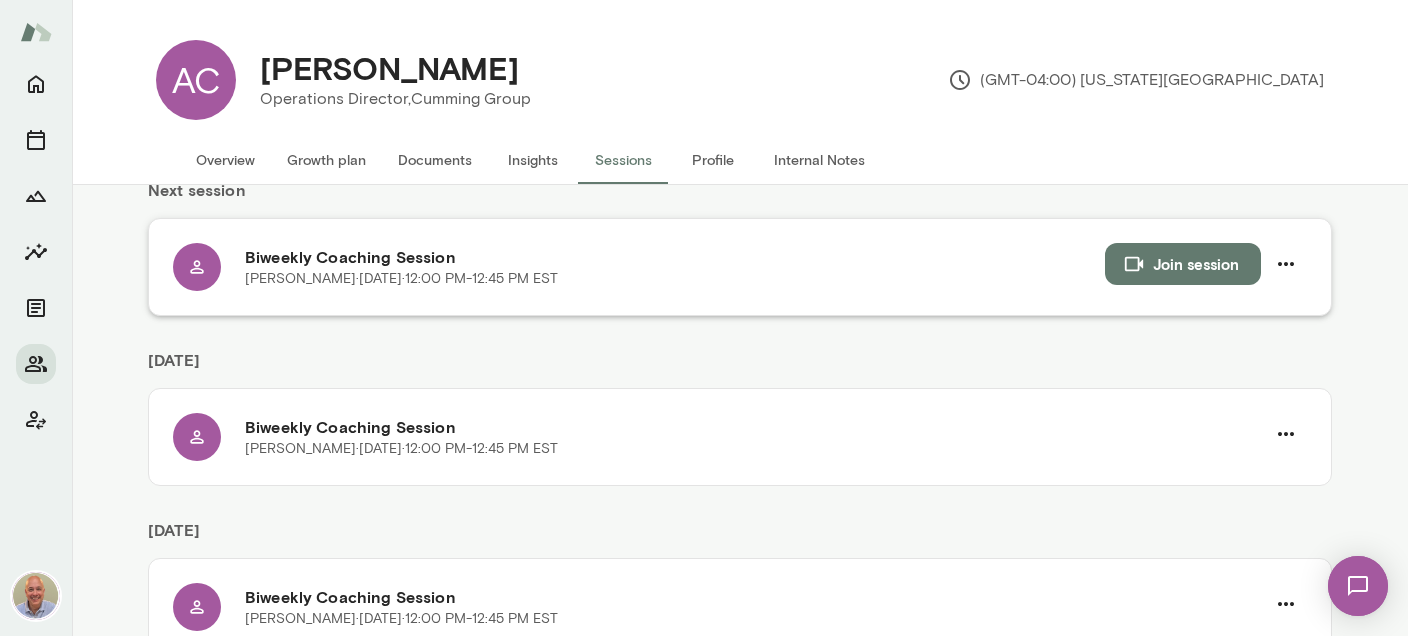 scroll, scrollTop: 0, scrollLeft: 0, axis: both 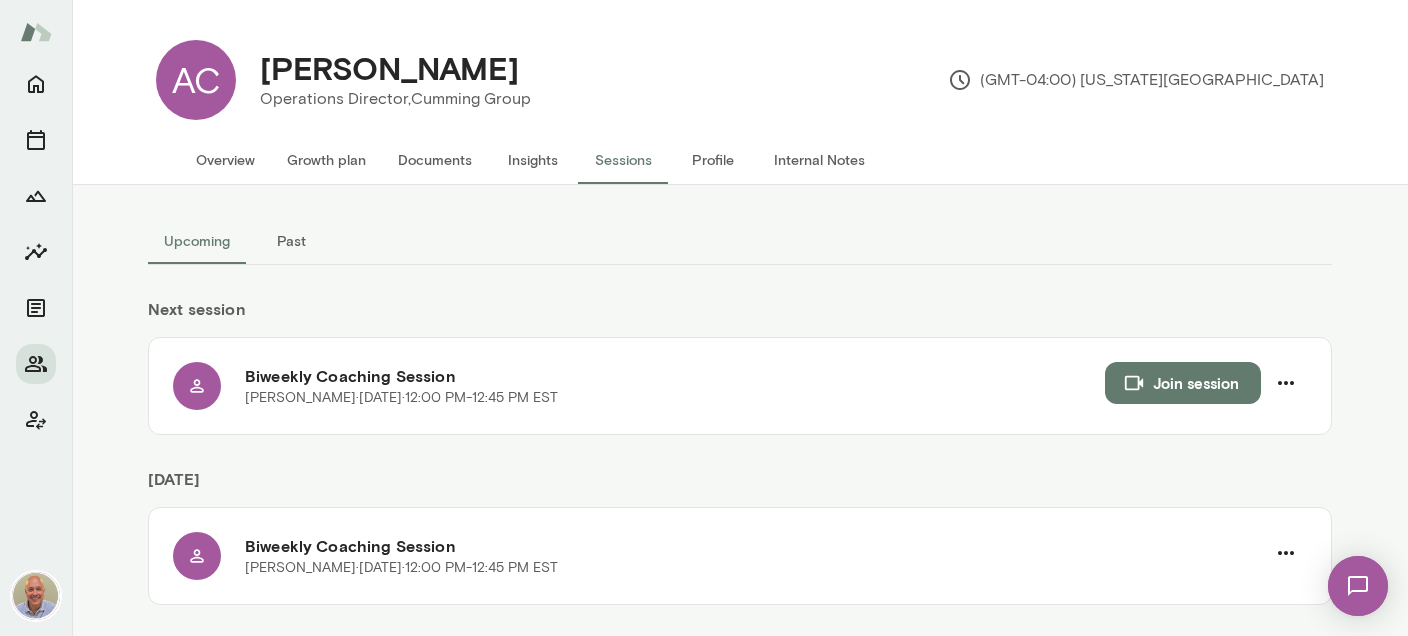 click on "Past" at bounding box center [291, 241] 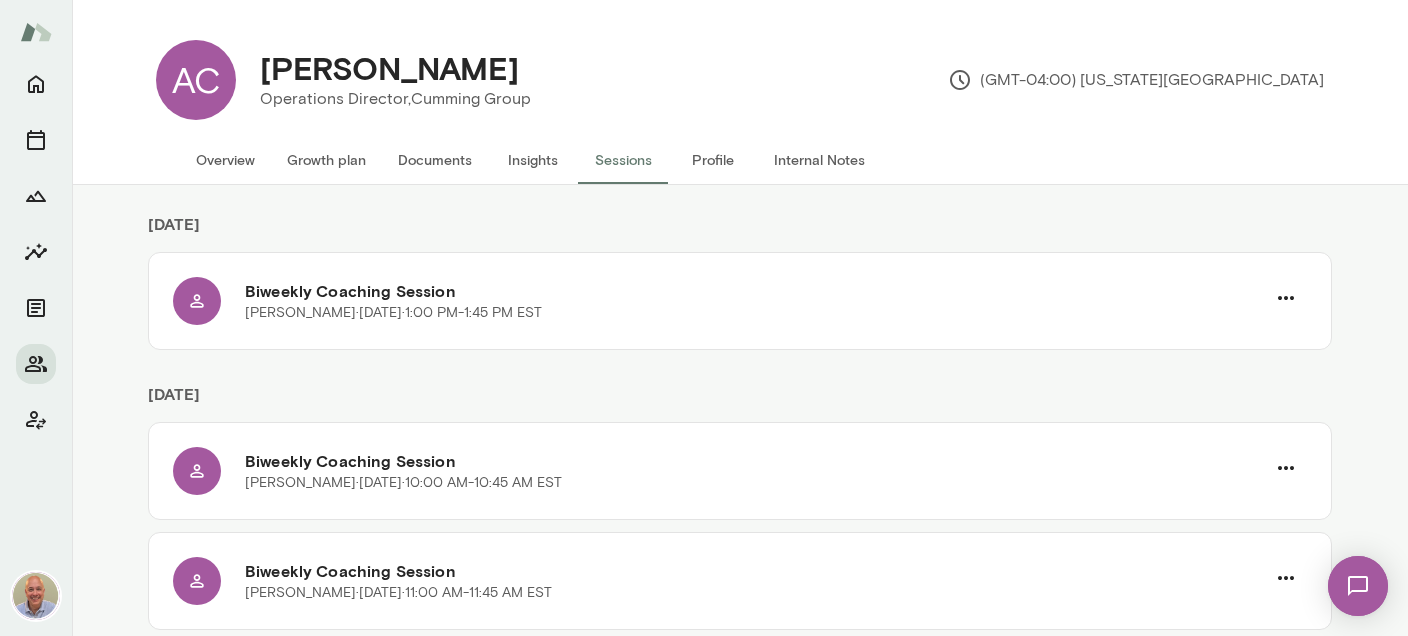 scroll, scrollTop: 0, scrollLeft: 0, axis: both 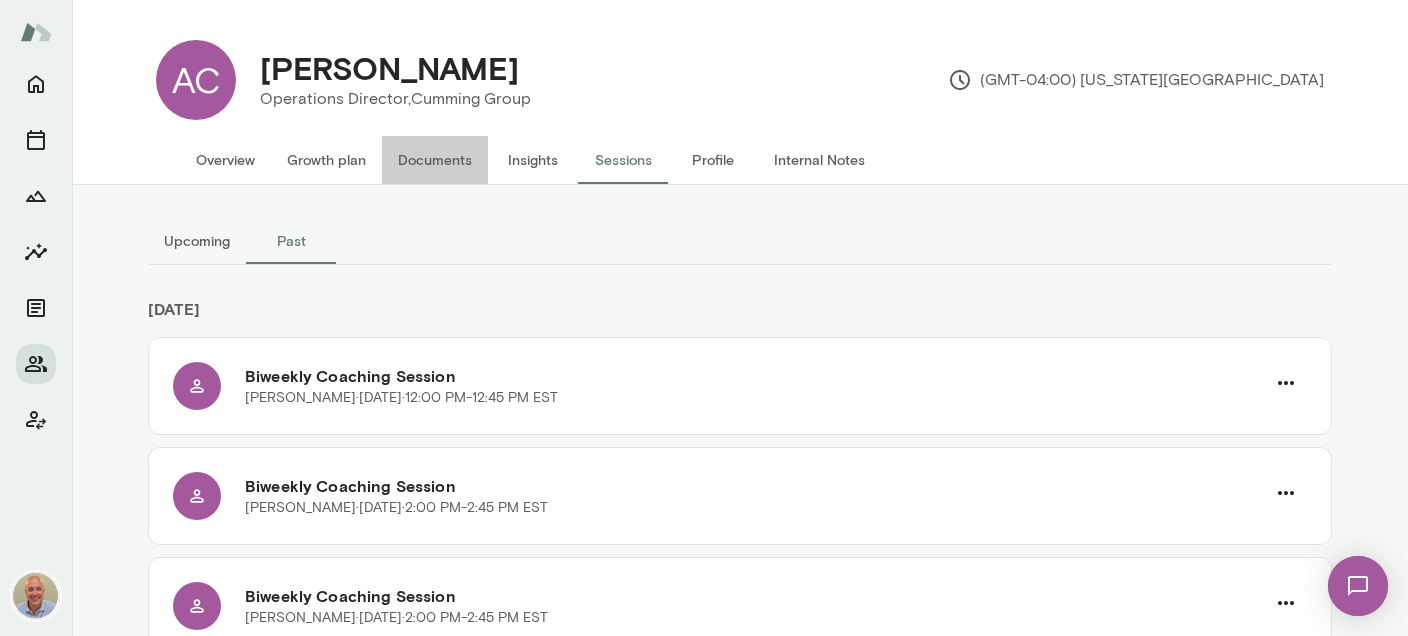 click on "Documents" at bounding box center [435, 160] 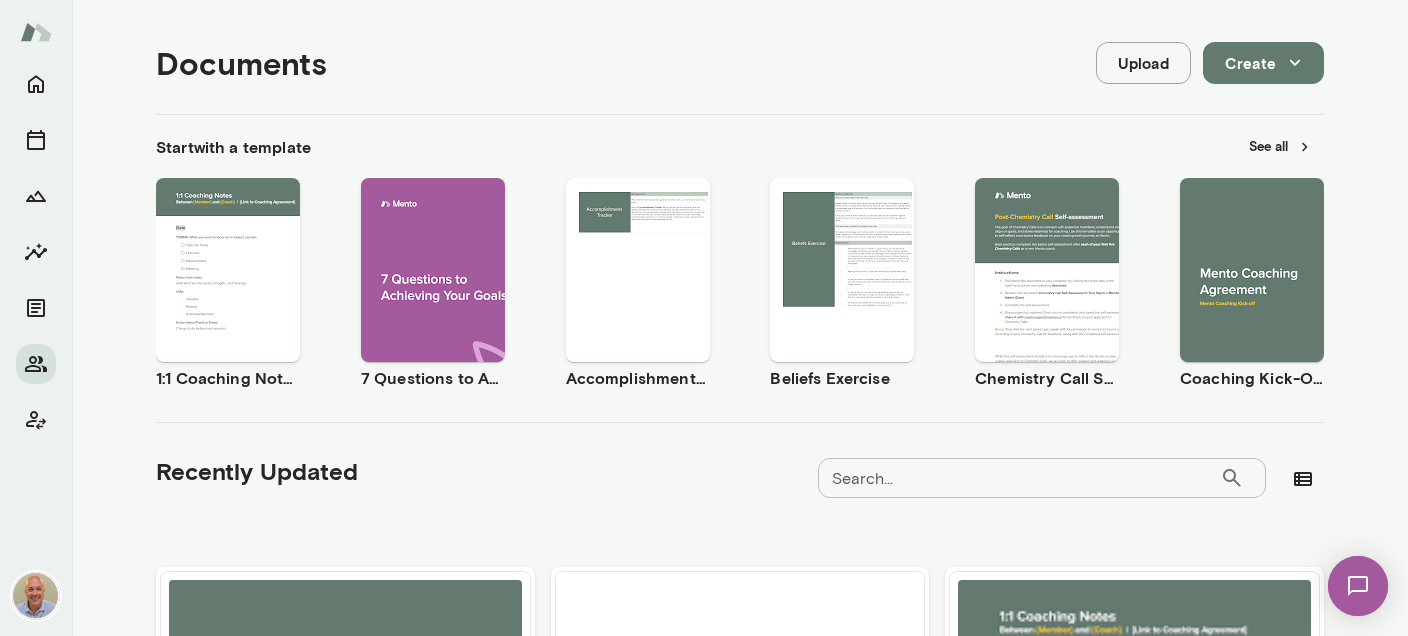 scroll, scrollTop: 594, scrollLeft: 0, axis: vertical 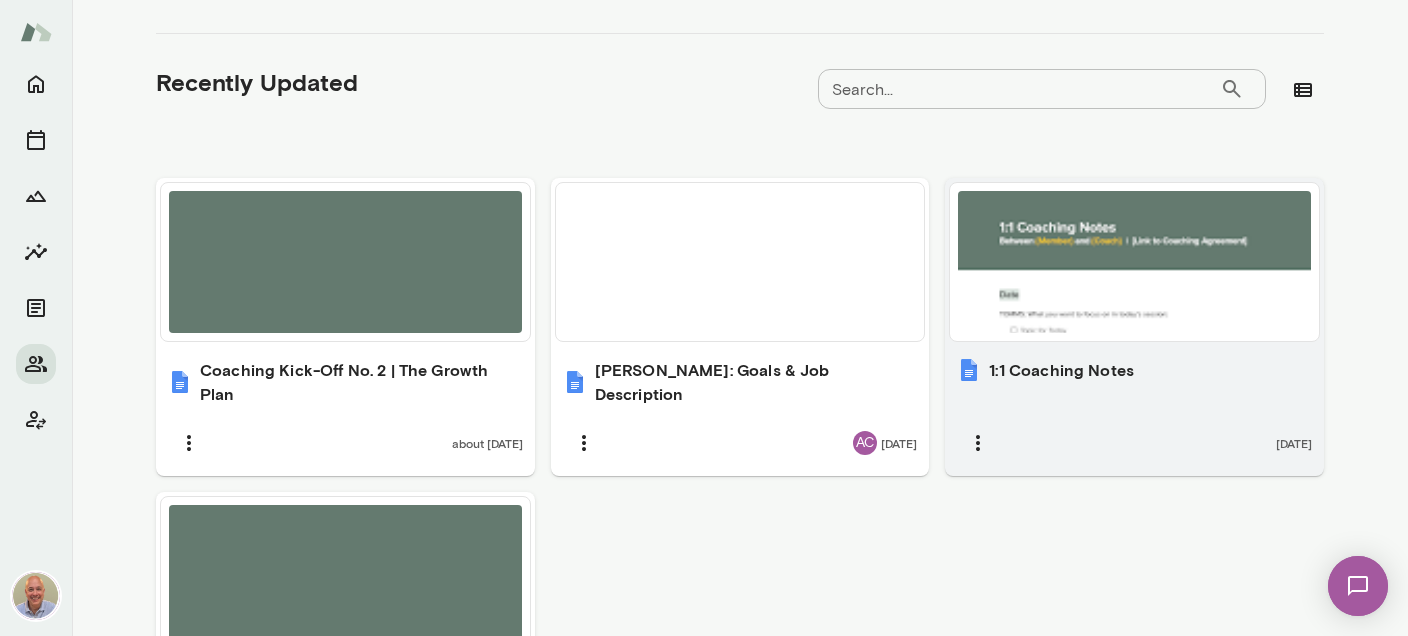 click on "1:1 Coaching Notes [DATE]" at bounding box center (1134, 411) 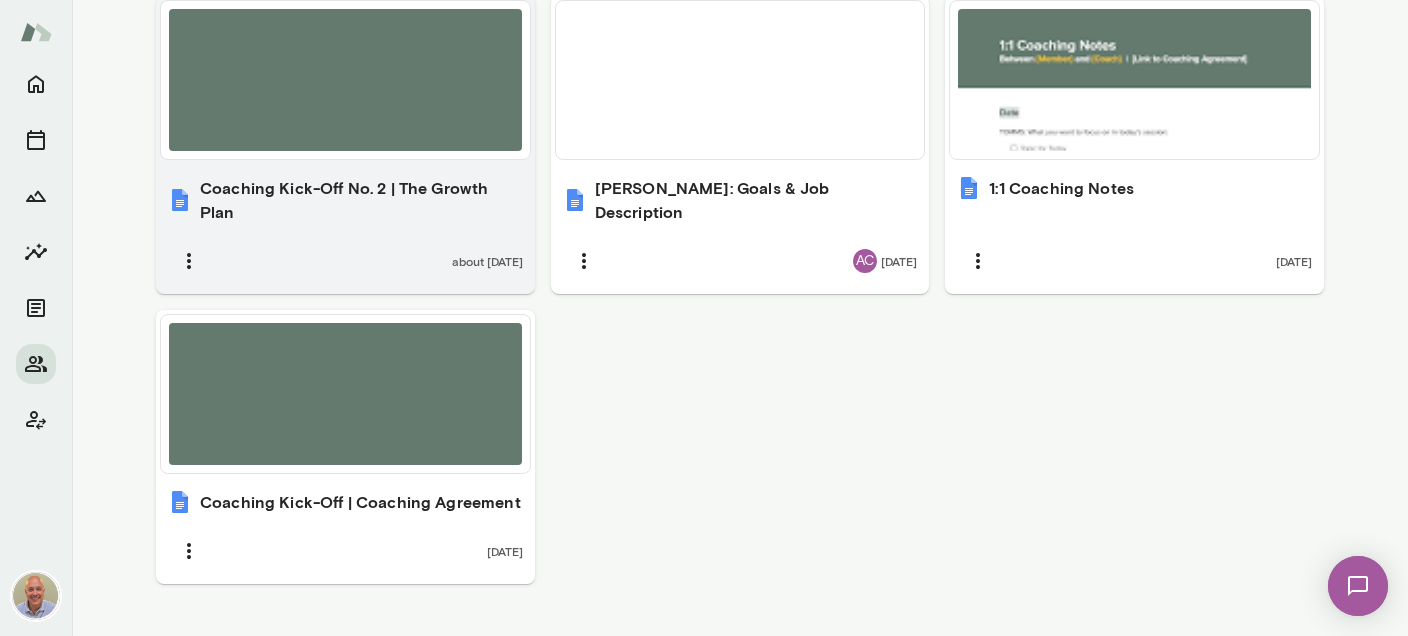 scroll, scrollTop: 818, scrollLeft: 0, axis: vertical 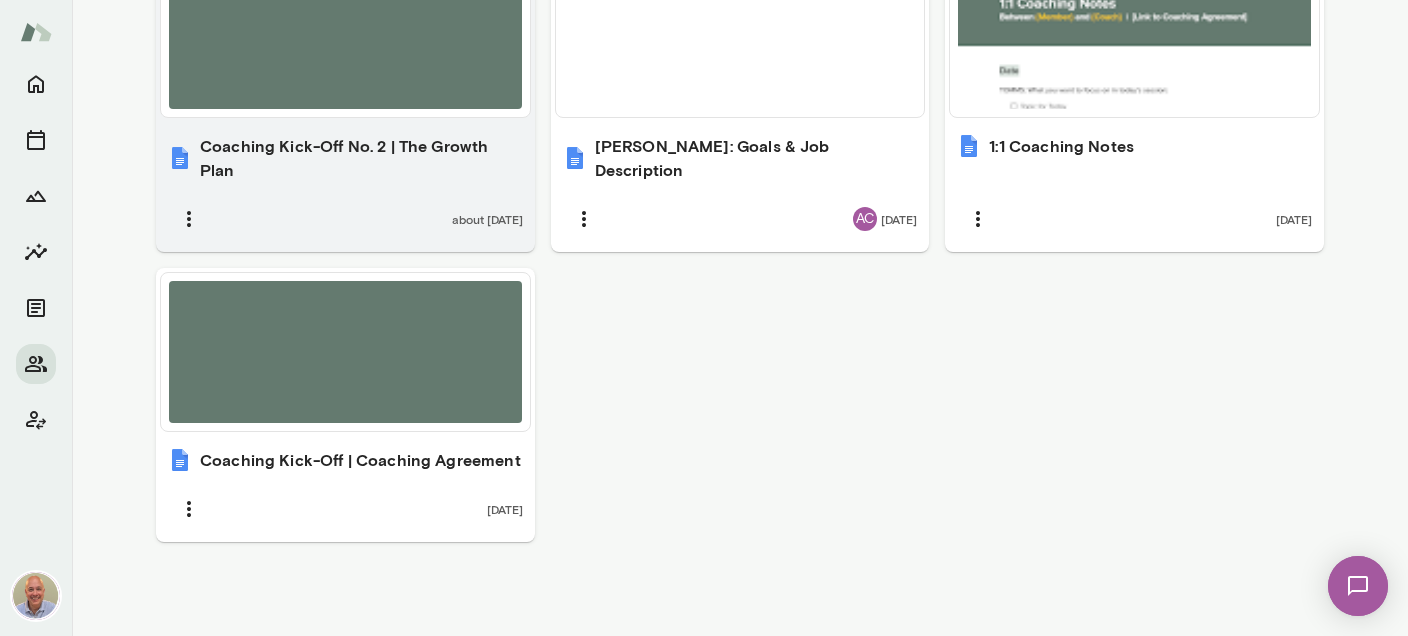 click on "Coaching Kick-Off No. 2 | The Growth Plan" at bounding box center [361, 158] 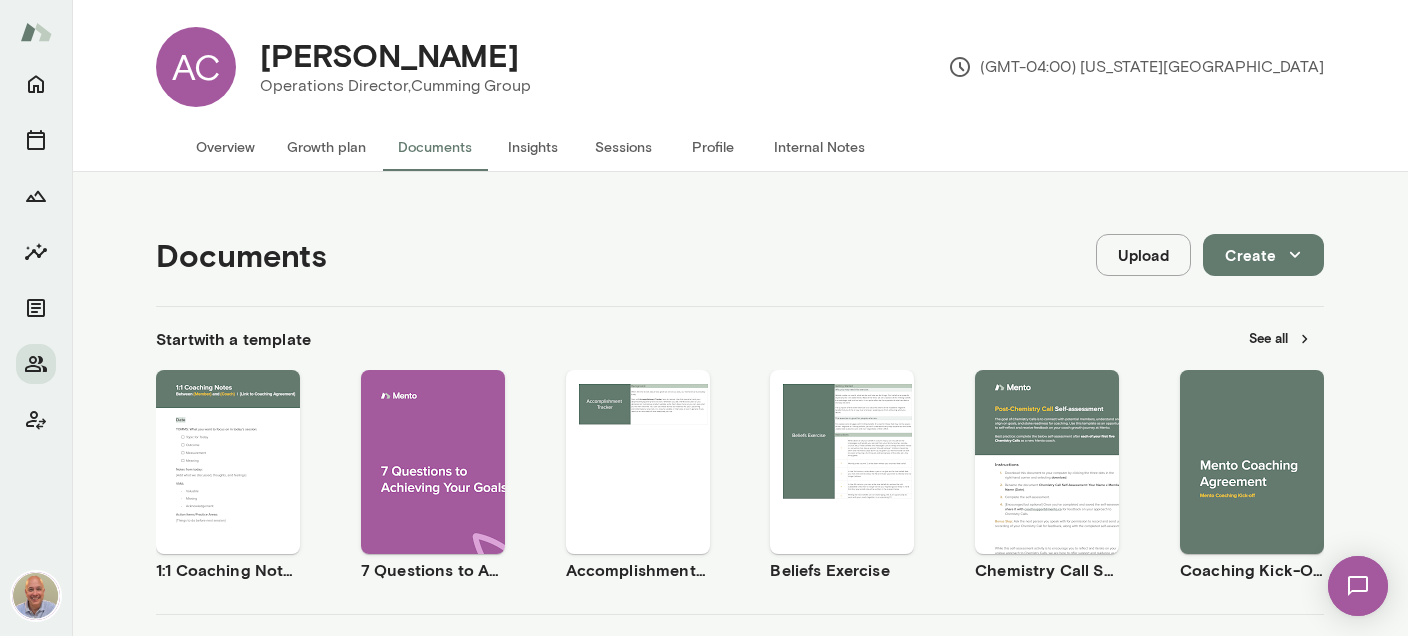 scroll, scrollTop: 0, scrollLeft: 0, axis: both 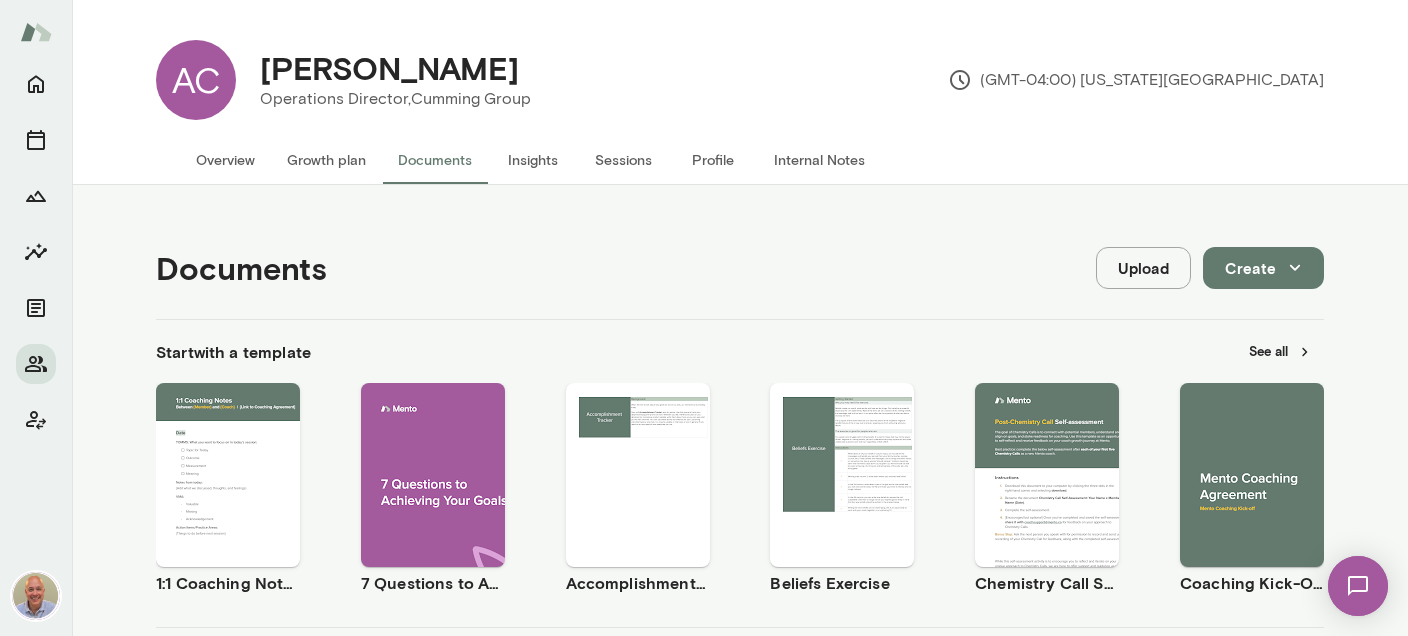 click on "Internal Notes" at bounding box center [819, 160] 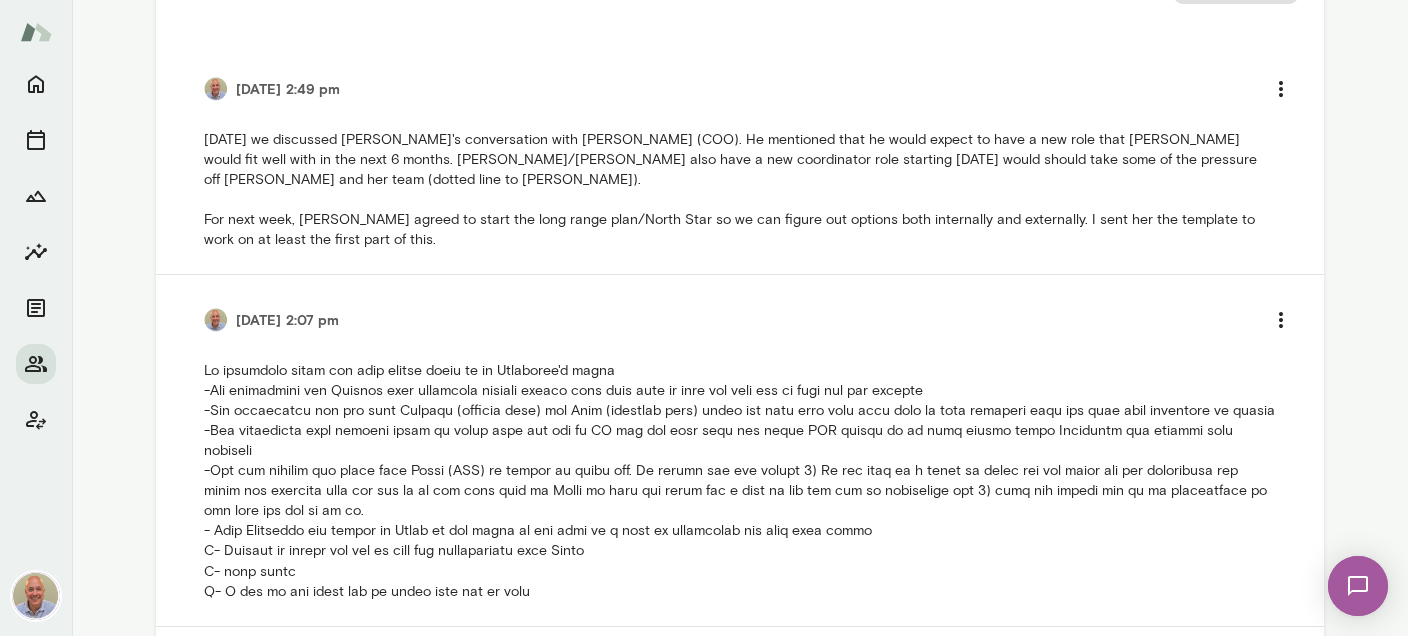 scroll, scrollTop: 0, scrollLeft: 0, axis: both 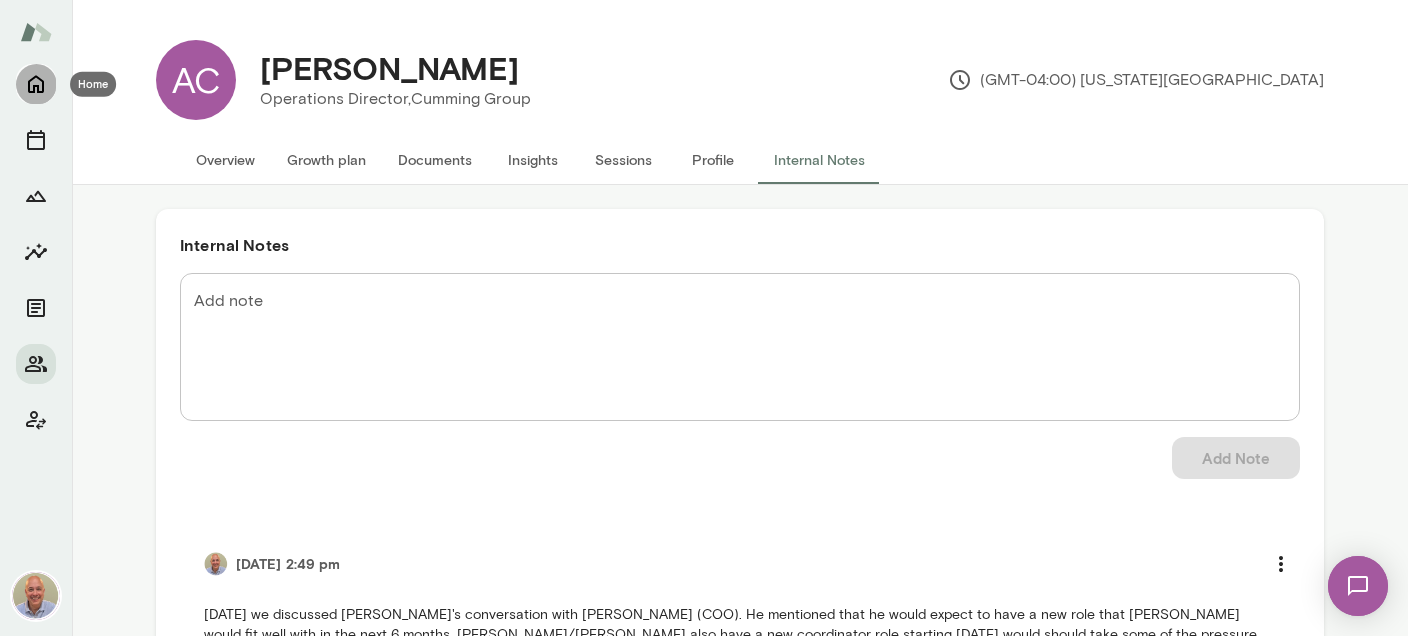 click 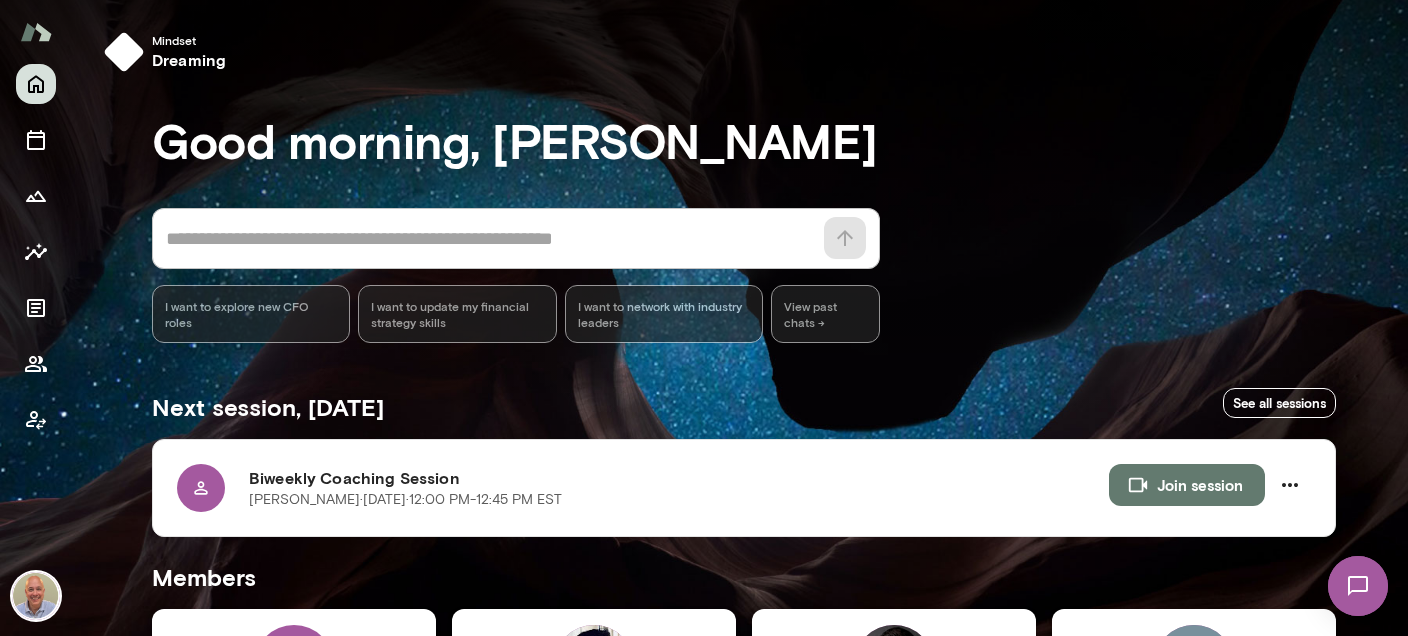 scroll, scrollTop: 356, scrollLeft: 0, axis: vertical 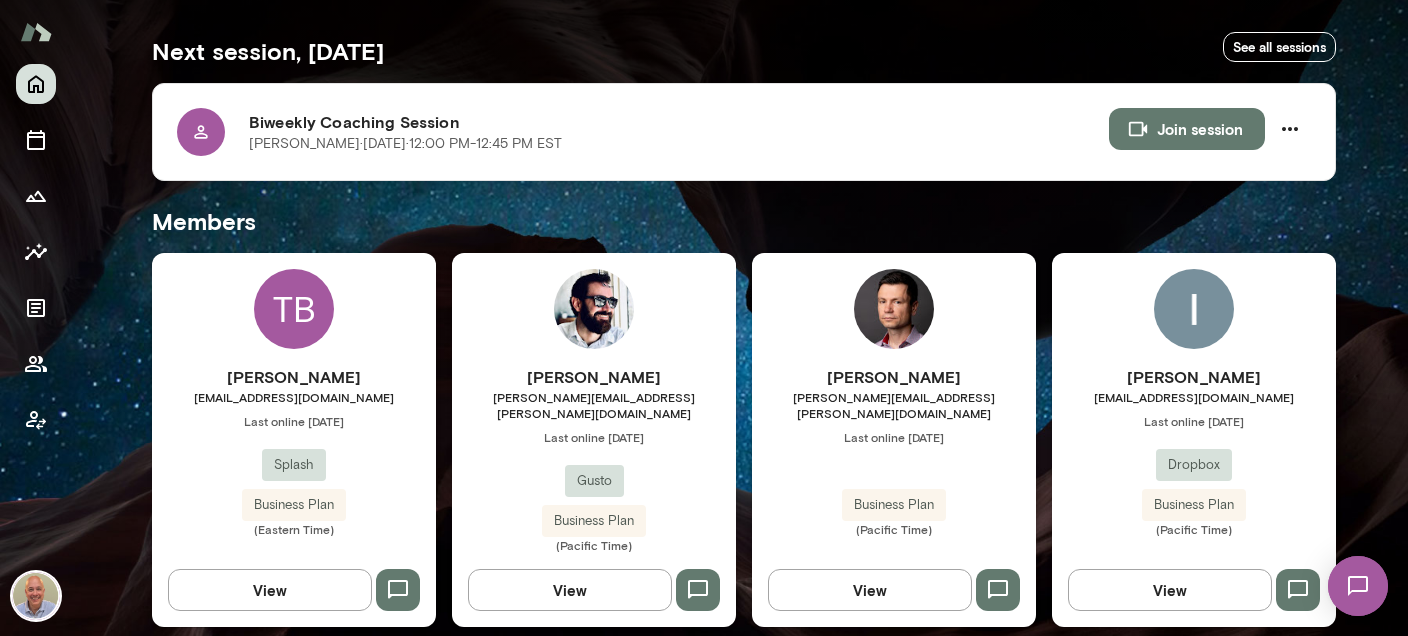 click on "[PERSON_NAME]" at bounding box center (894, 377) 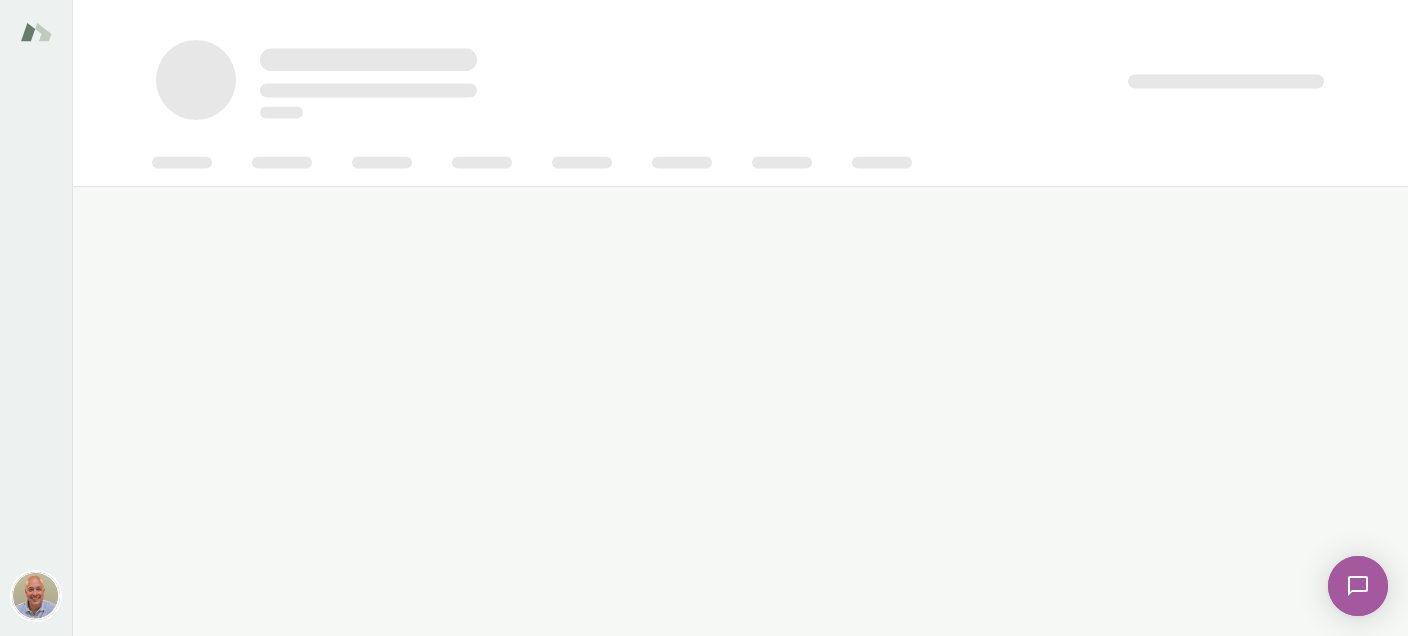 scroll, scrollTop: 0, scrollLeft: 0, axis: both 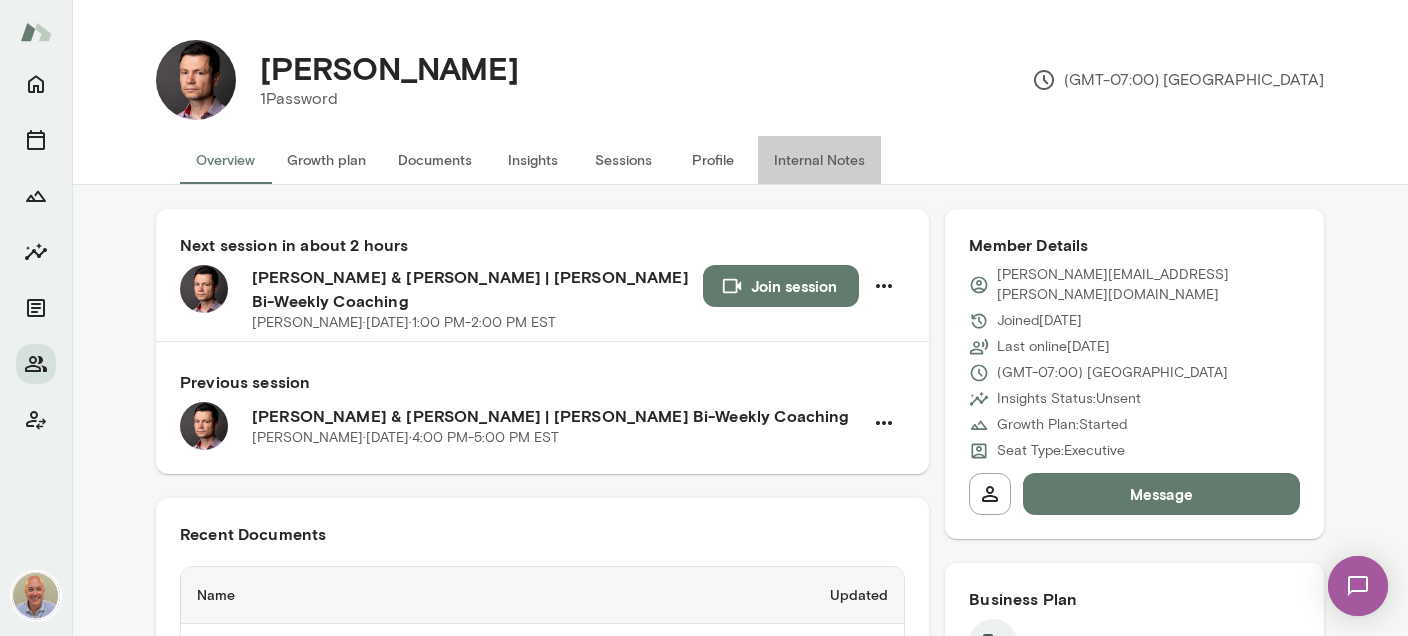 click on "Internal Notes" at bounding box center [819, 160] 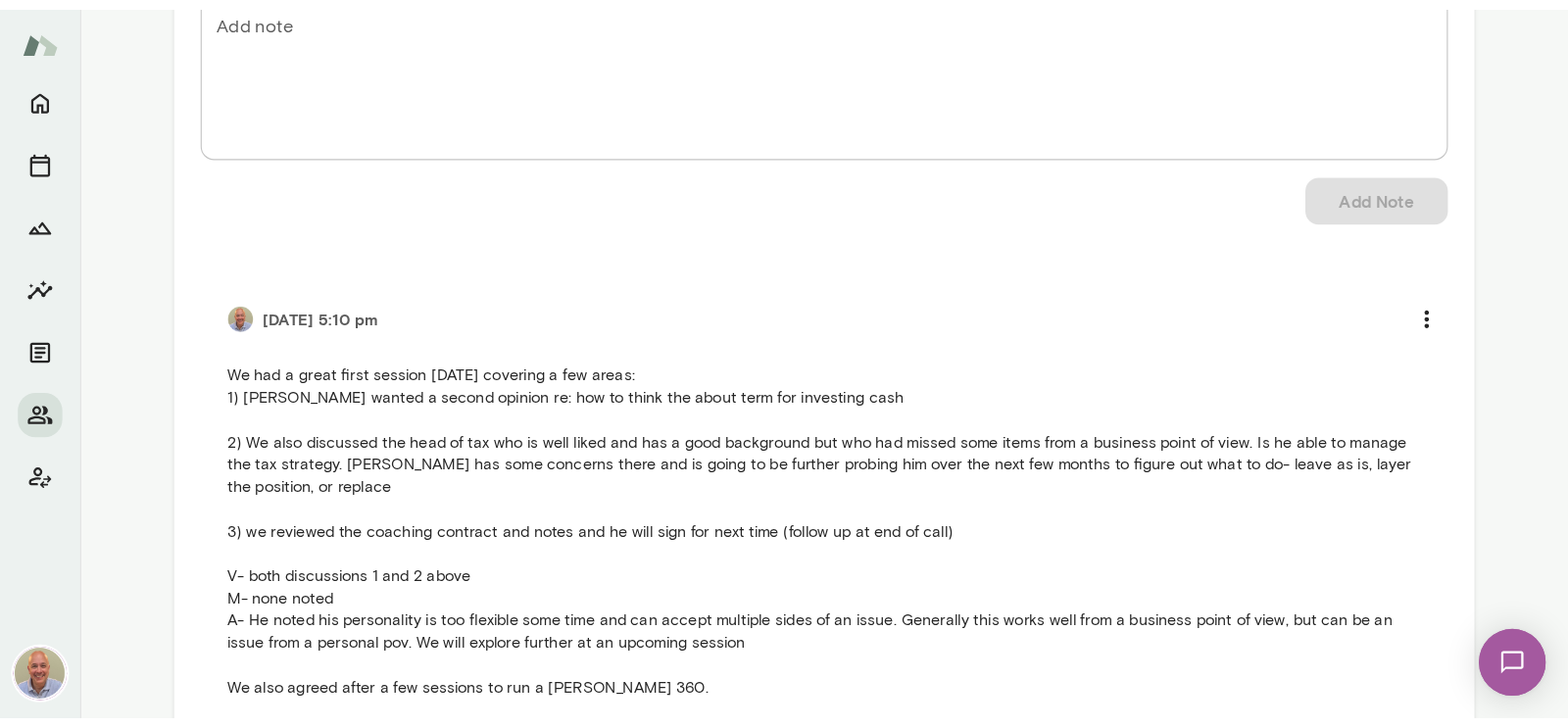 scroll, scrollTop: 349, scrollLeft: 0, axis: vertical 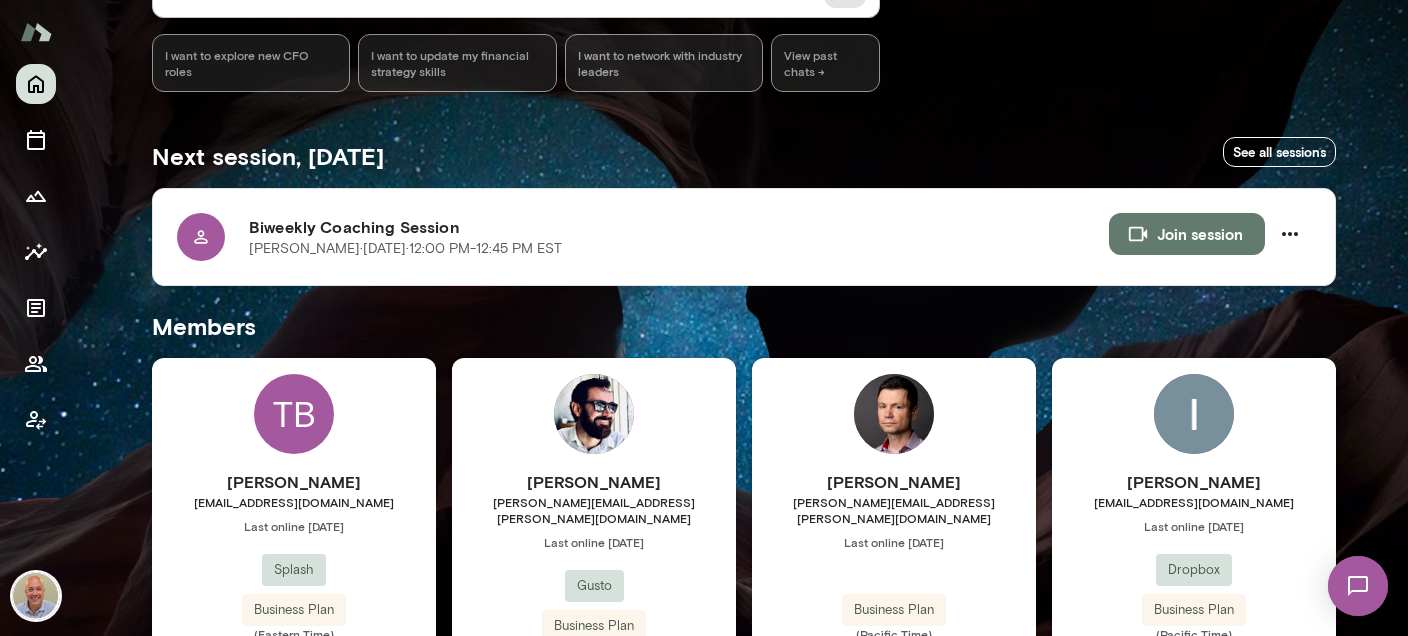 click on "Senad Mustafic senad.mustafic@agilebits.com Last online June 12 Business Plan (Pacific Time) View" at bounding box center [894, 545] 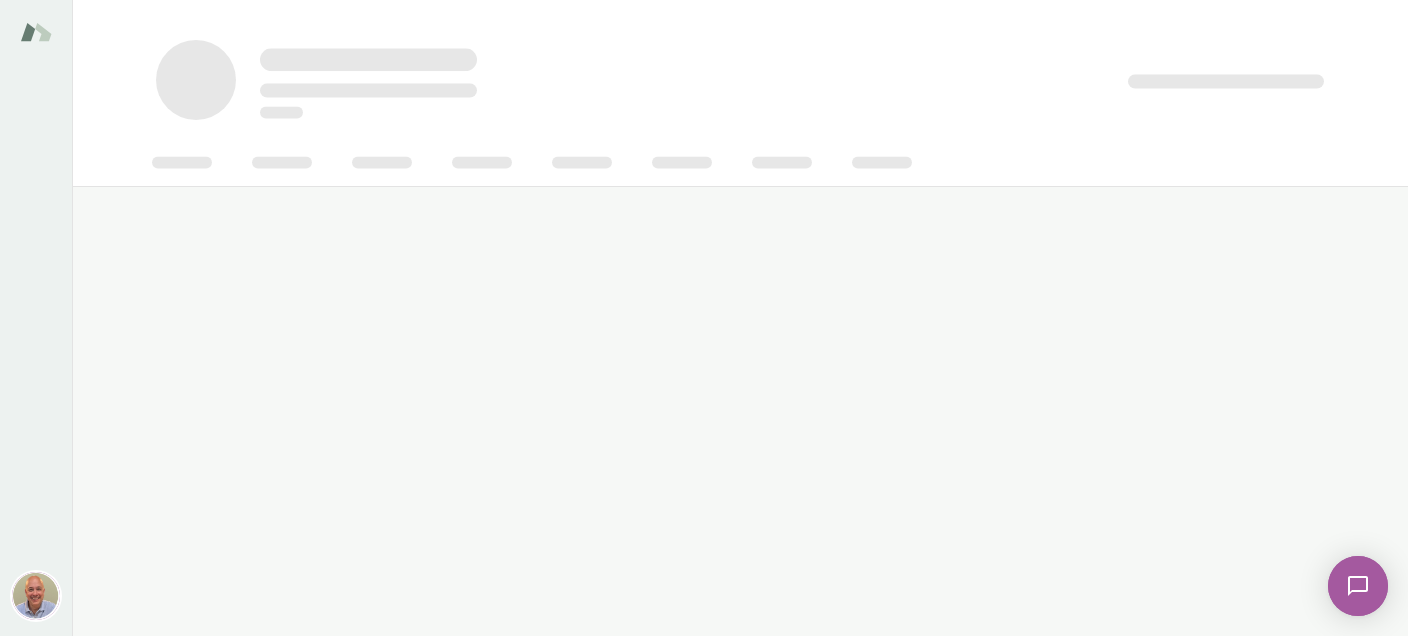 scroll, scrollTop: 0, scrollLeft: 0, axis: both 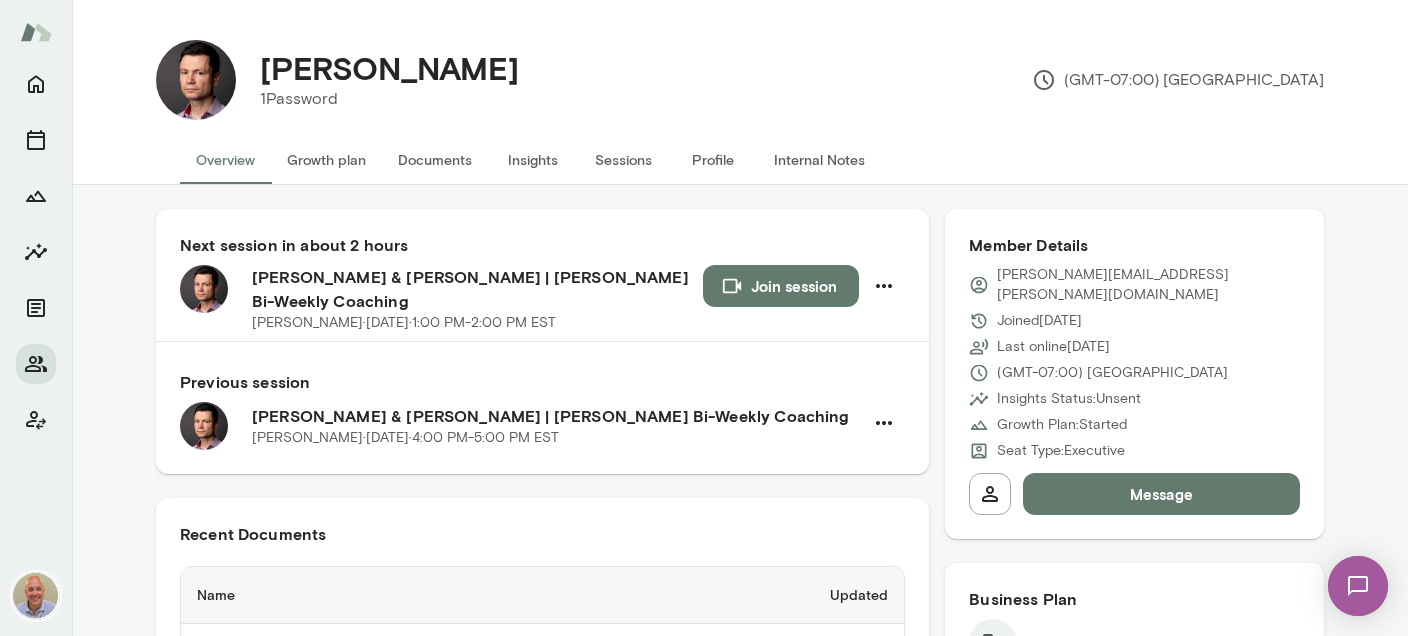 click on "Documents" at bounding box center (435, 160) 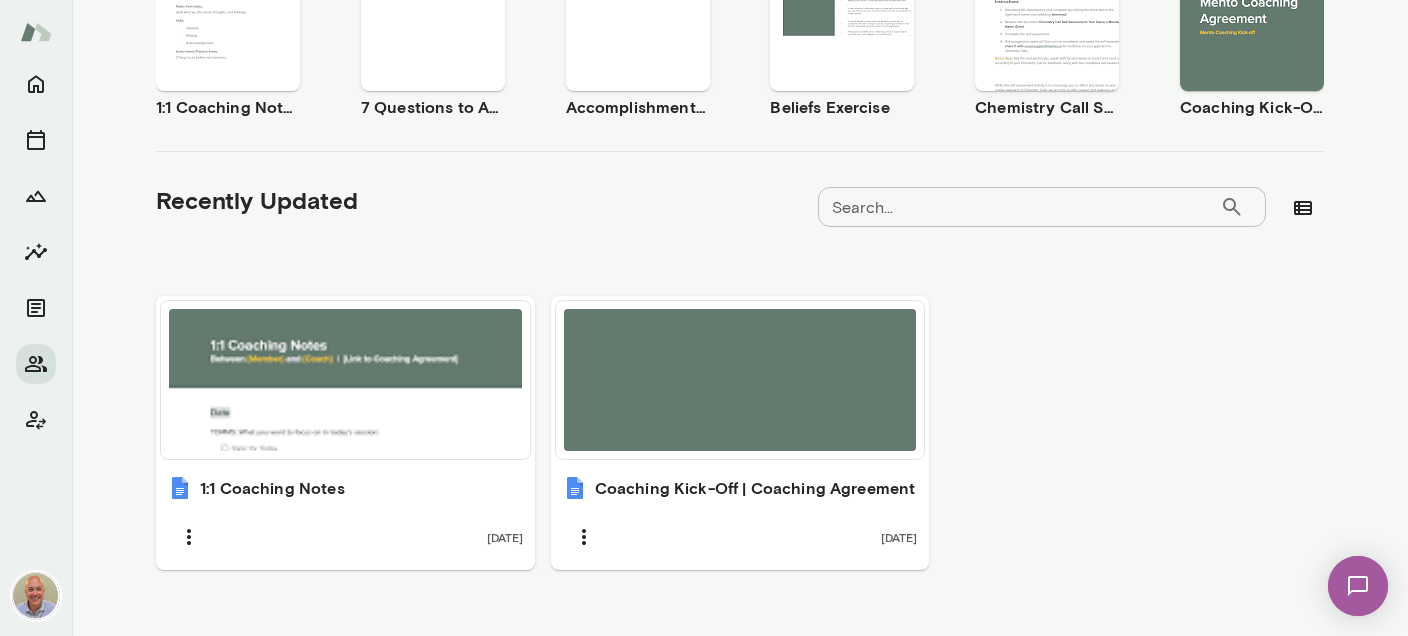 scroll, scrollTop: 504, scrollLeft: 0, axis: vertical 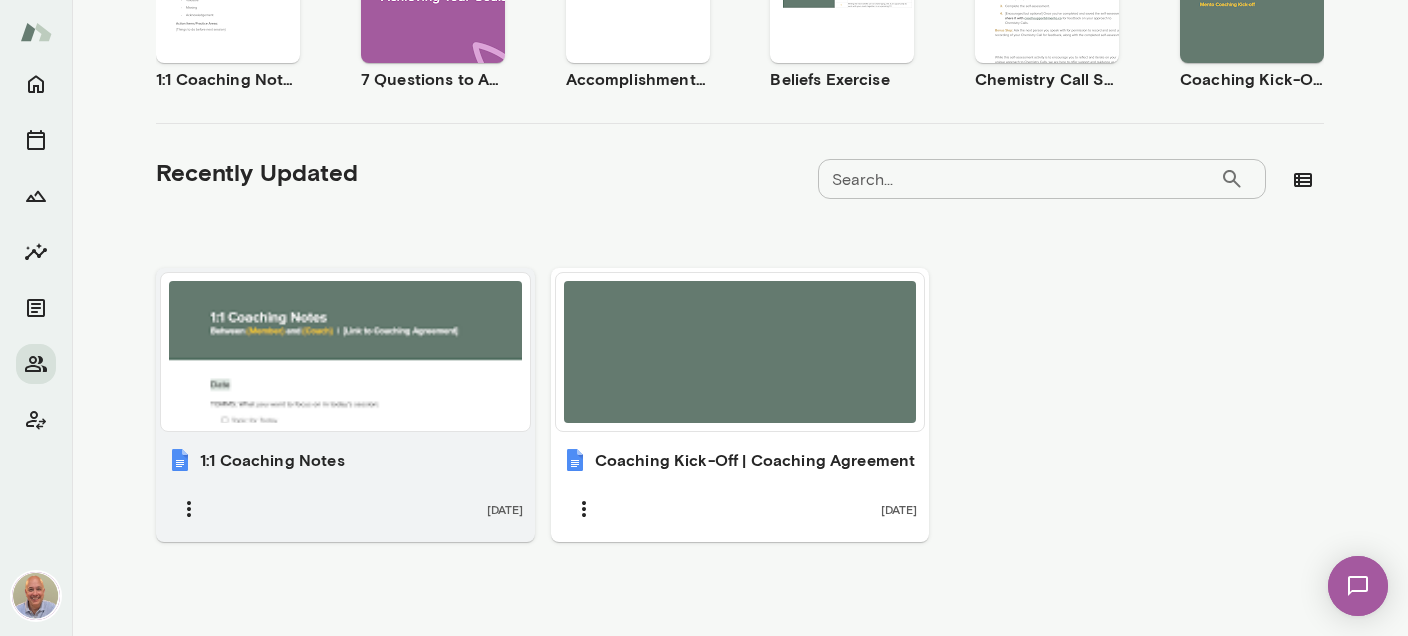 click at bounding box center (345, 352) 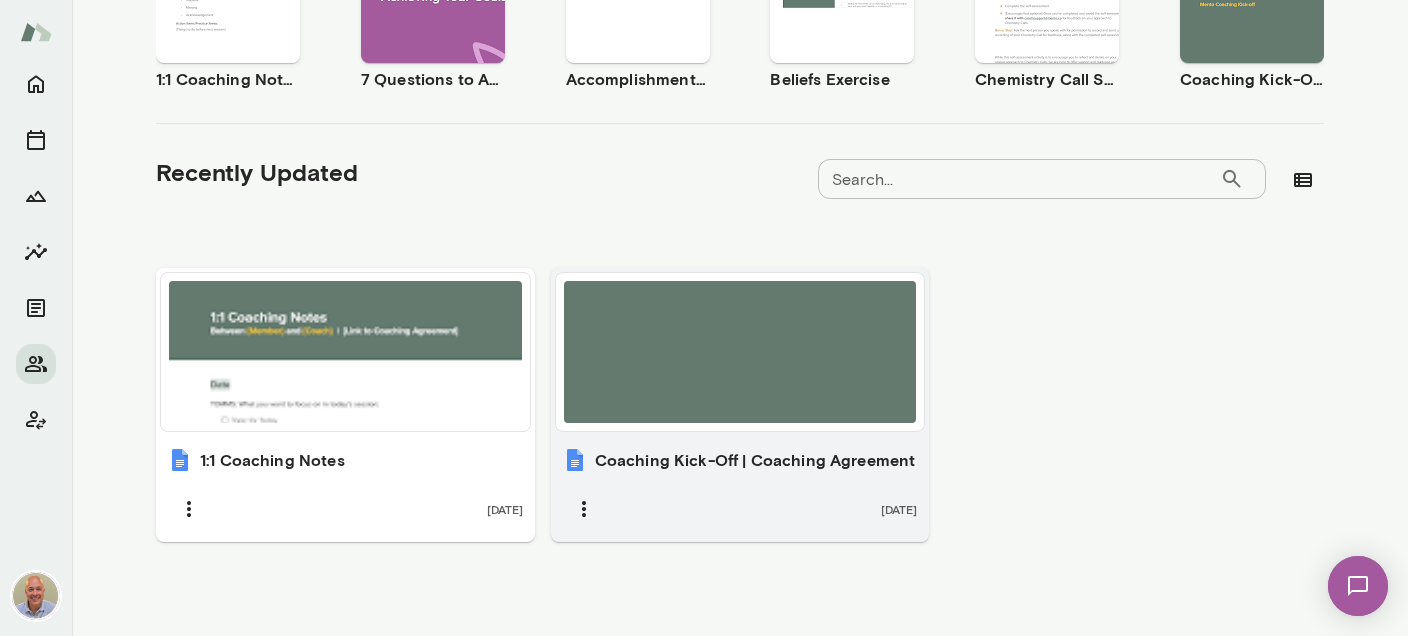 click at bounding box center [740, 352] 